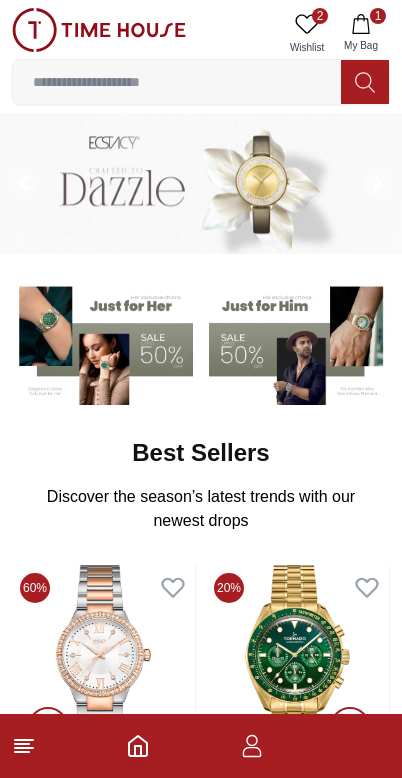 scroll, scrollTop: 0, scrollLeft: 0, axis: both 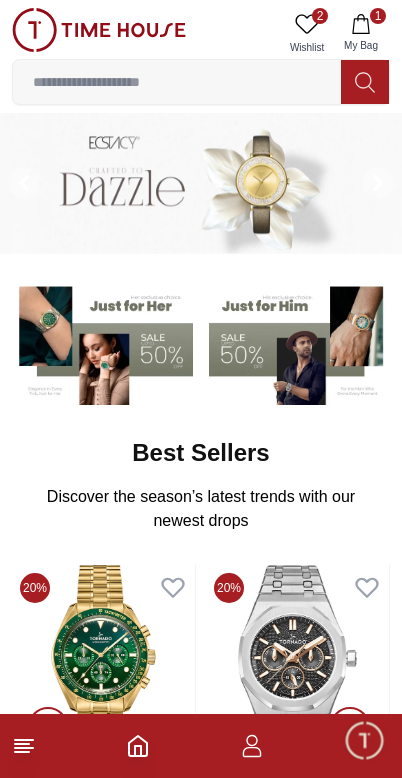 click on "1" at bounding box center [378, 16] 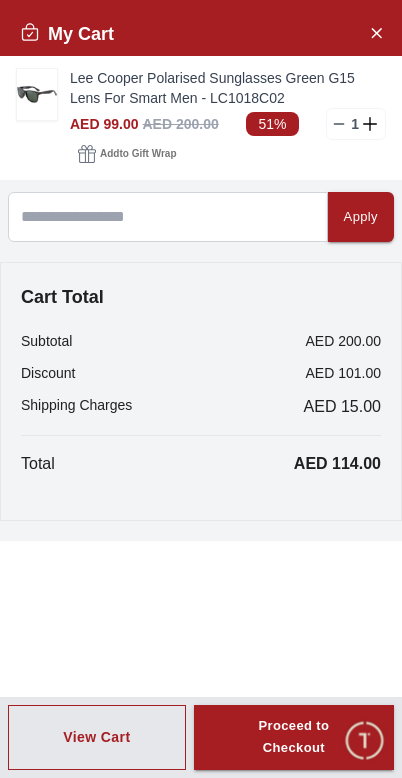 scroll, scrollTop: 0, scrollLeft: 0, axis: both 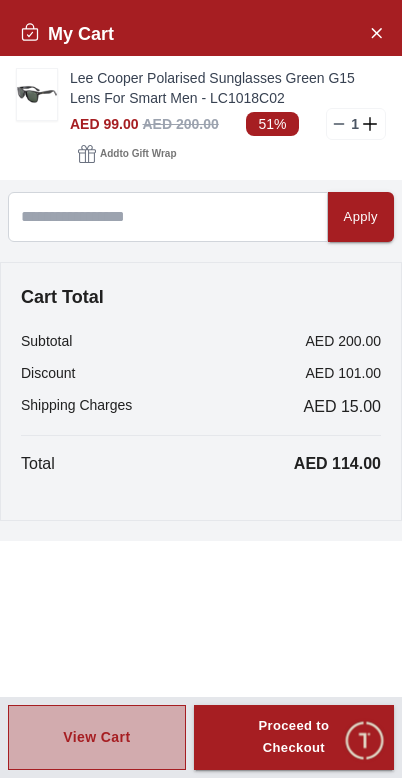 click on "View Cart" at bounding box center [96, 737] 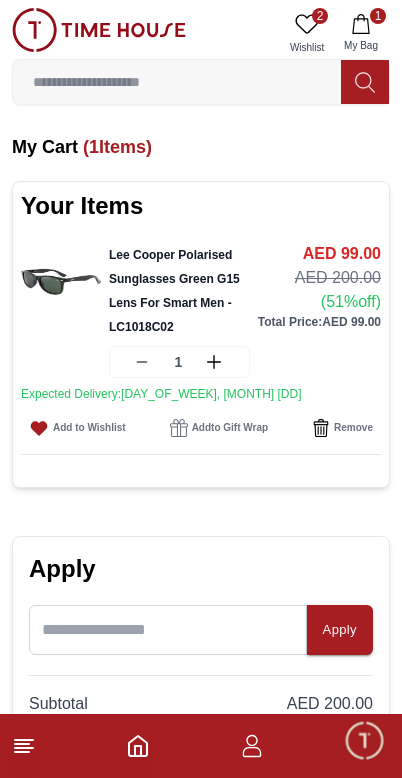click 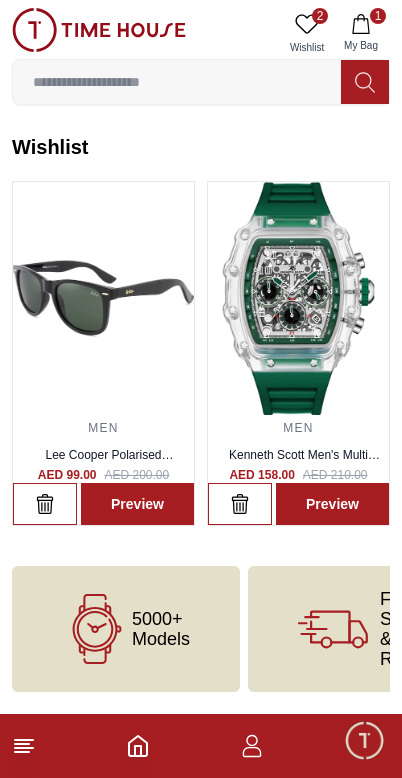 click on "2 Wishlist" at bounding box center (307, 33) 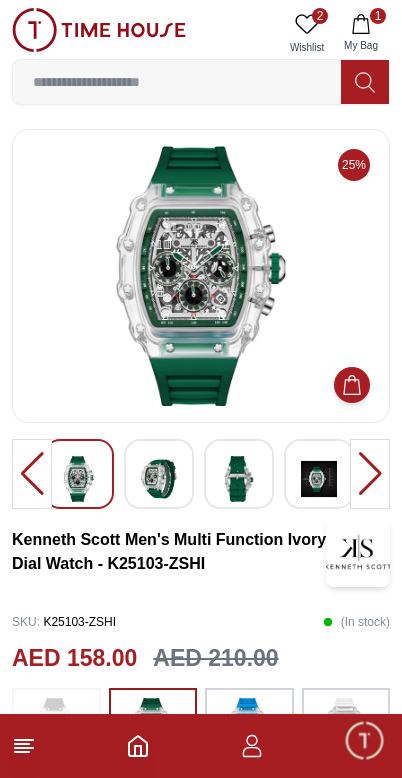 click 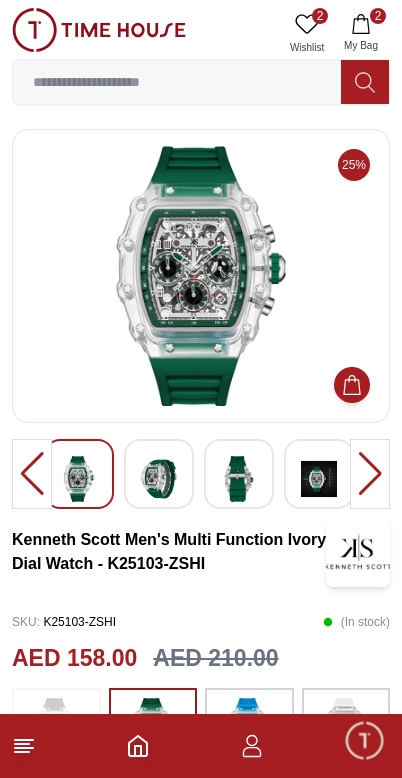 click on "My Bag" at bounding box center (361, 45) 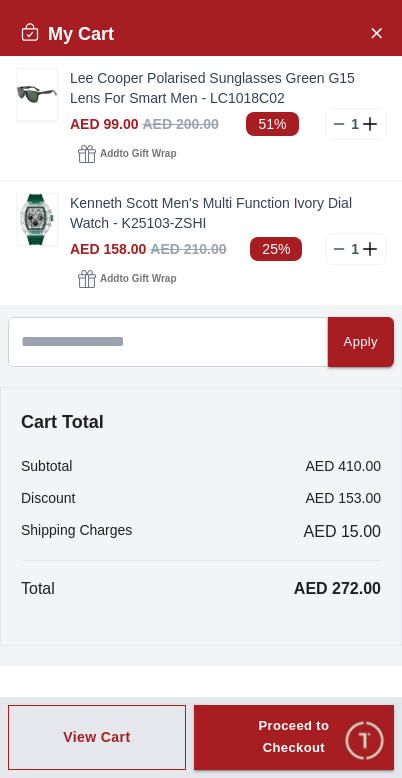 click on "Proceed to Checkout" at bounding box center (294, 738) 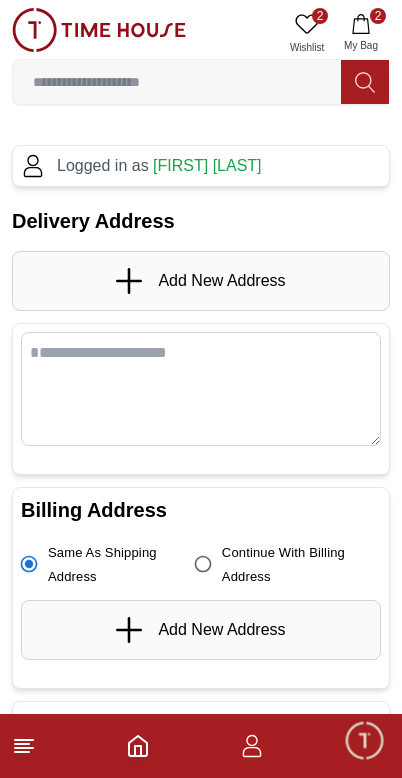 click on "Add New Address" at bounding box center (200, 281) 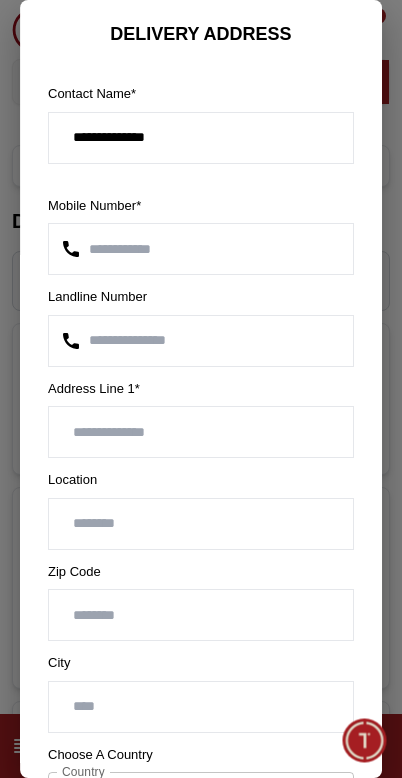 click at bounding box center [201, 432] 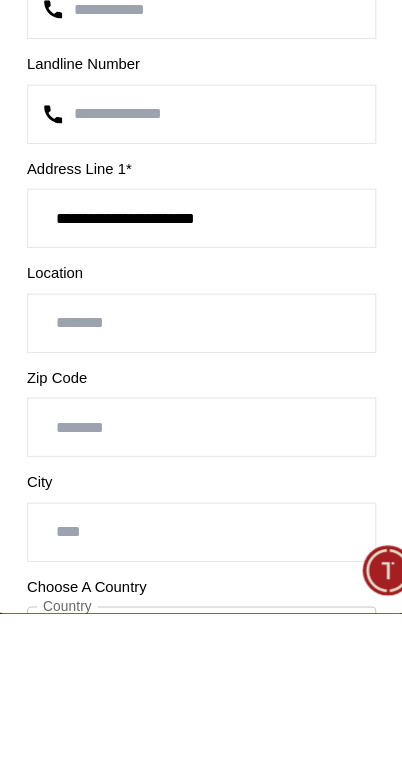 type on "**********" 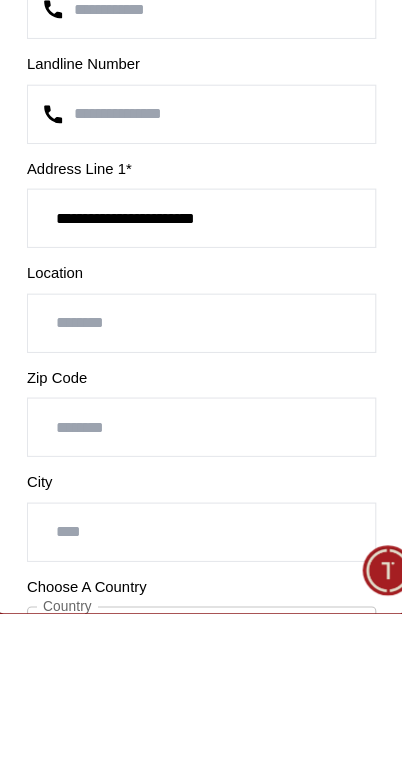 click at bounding box center (201, 524) 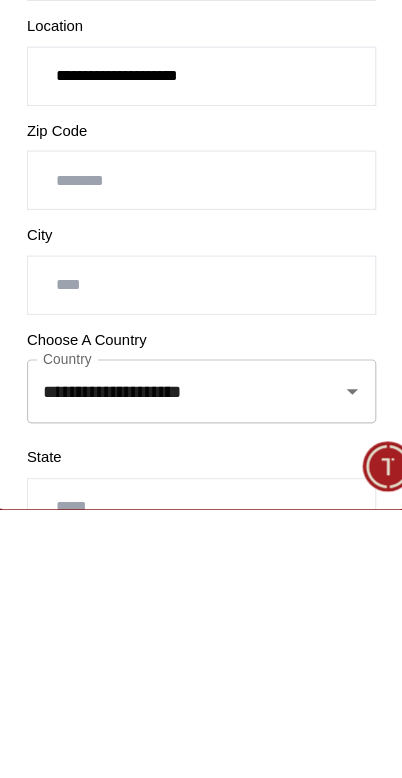 scroll, scrollTop: 127, scrollLeft: 0, axis: vertical 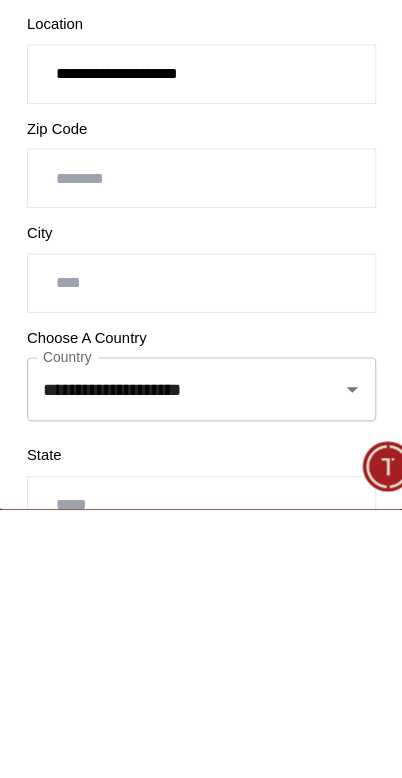 type on "**********" 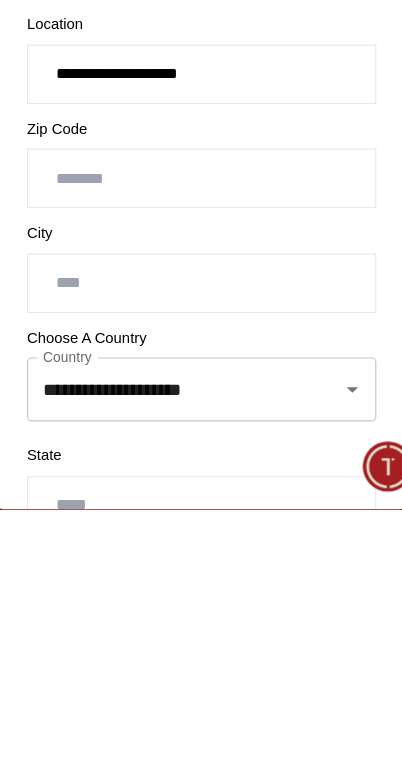 click at bounding box center [201, 580] 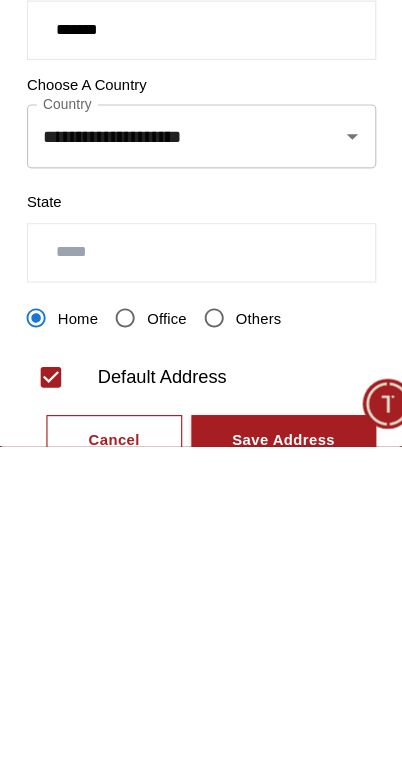 scroll, scrollTop: 320, scrollLeft: 0, axis: vertical 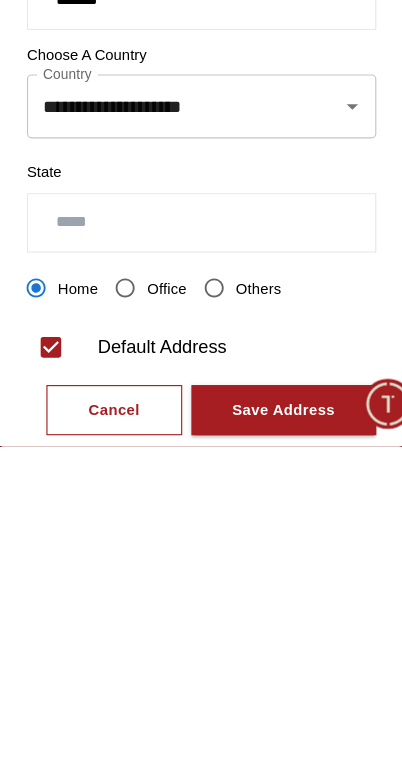 type on "*******" 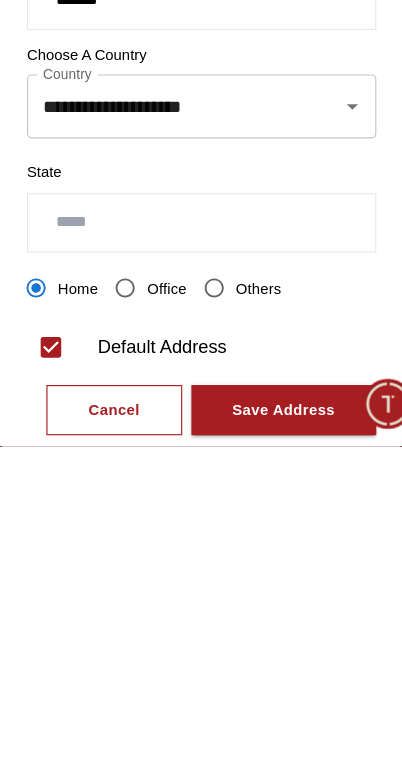 click at bounding box center [201, 582] 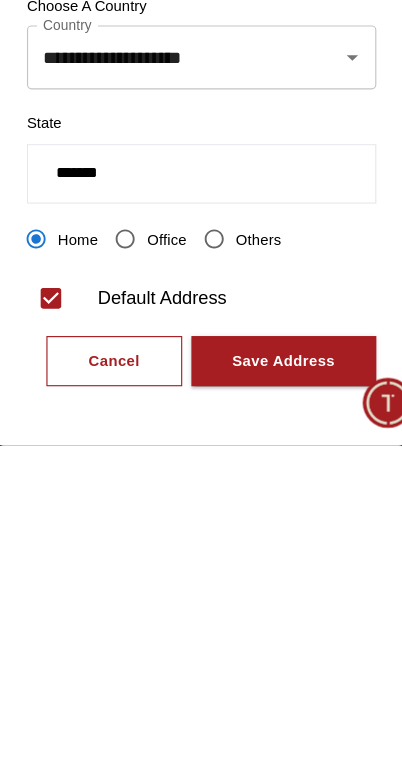 scroll, scrollTop: 361, scrollLeft: 0, axis: vertical 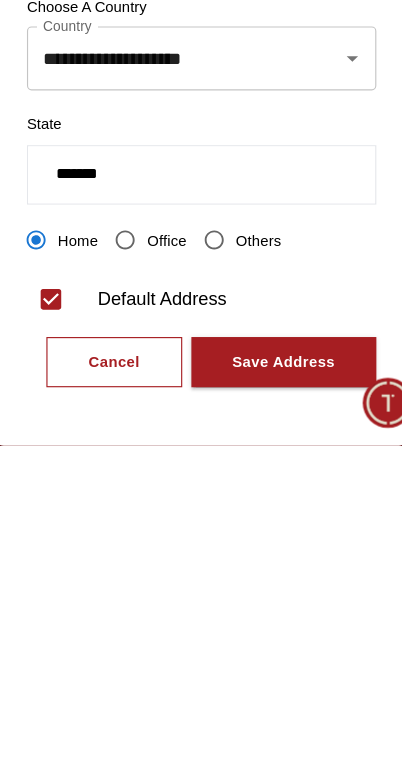 type on "*******" 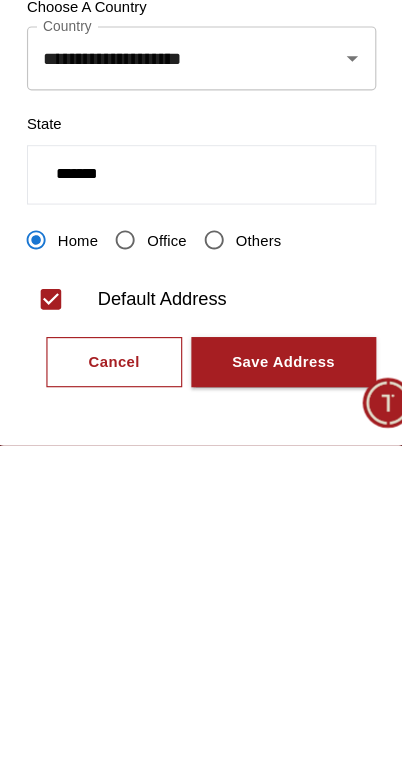 click on "Save Address" at bounding box center [273, 705] 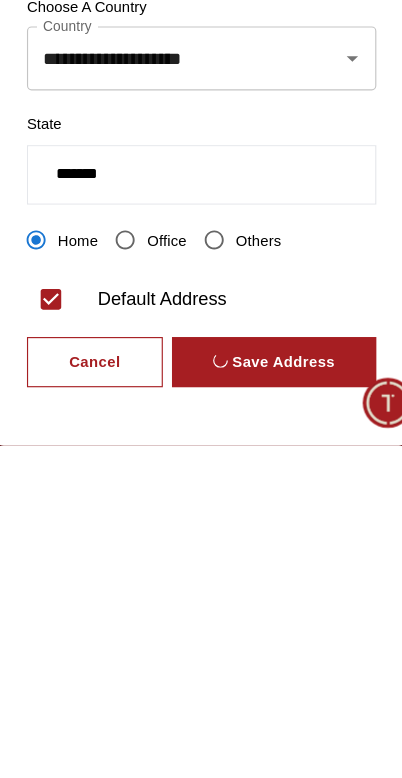 scroll, scrollTop: 291, scrollLeft: 0, axis: vertical 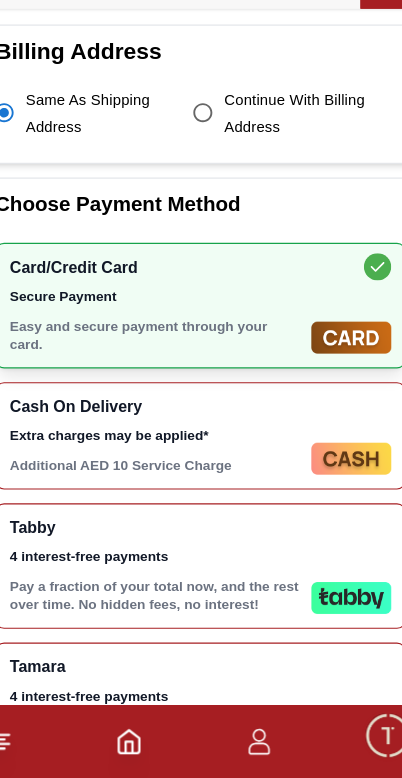 click at bounding box center (333, 498) 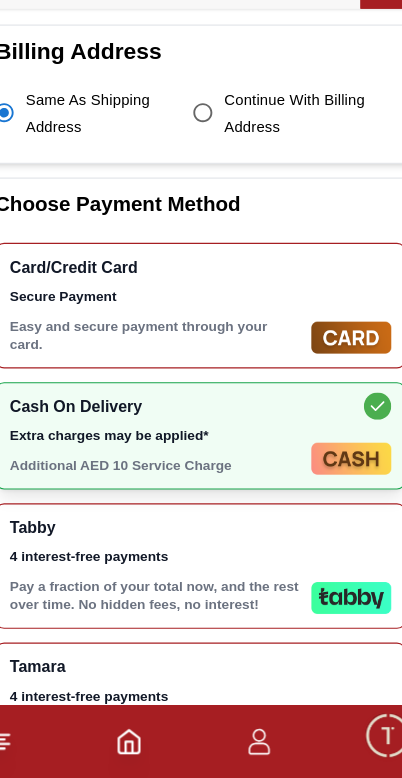 click on "Cash On Delivery Extra charges may be applied* Additional AED 10 Service Charge" at bounding box center [201, 478] 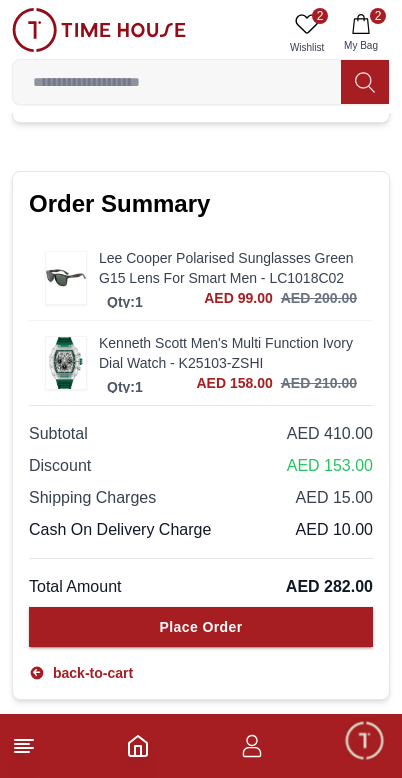 scroll, scrollTop: 1266, scrollLeft: 0, axis: vertical 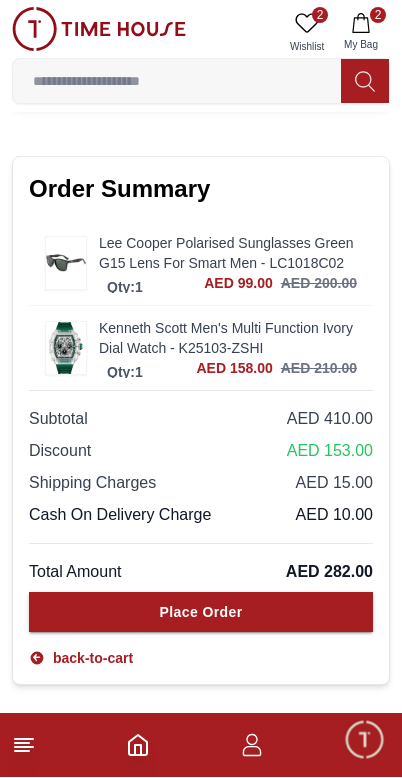 click at bounding box center (66, 263) 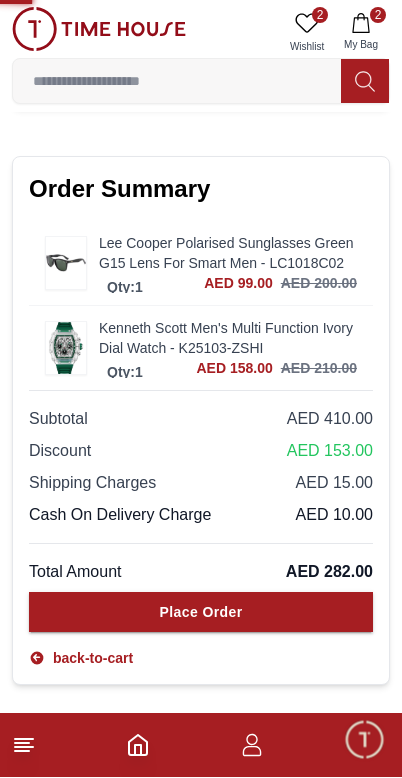 scroll, scrollTop: 1267, scrollLeft: 0, axis: vertical 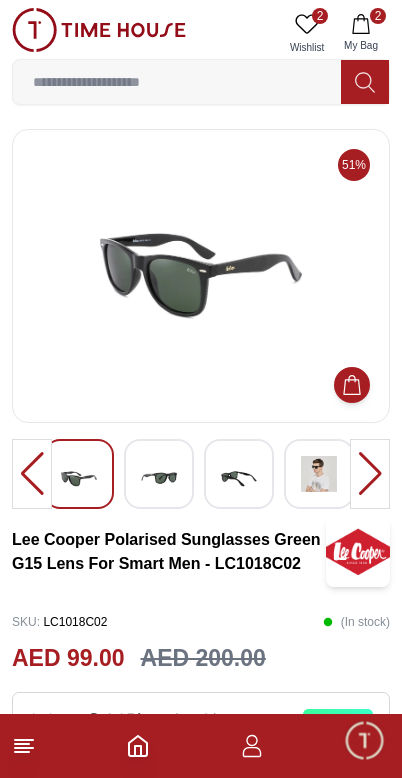click at bounding box center (201, 276) 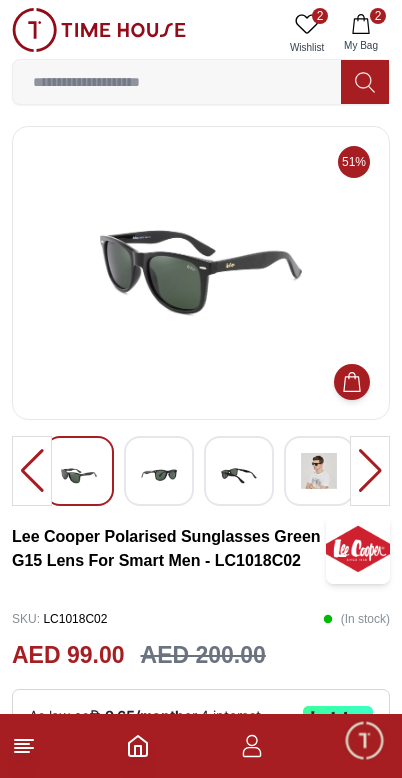scroll, scrollTop: 0, scrollLeft: 0, axis: both 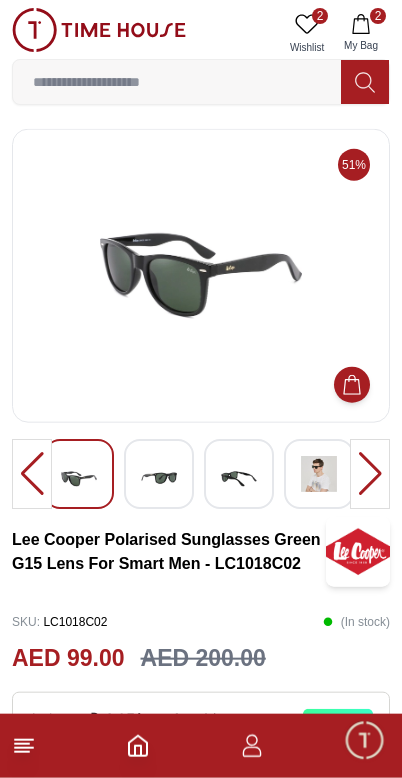 click at bounding box center (159, 479) 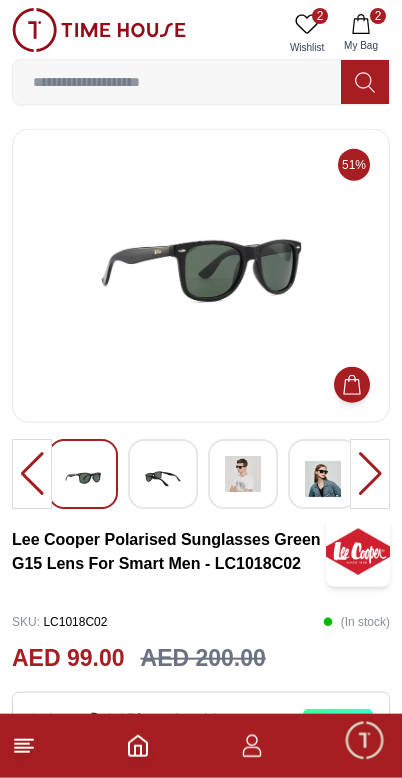 scroll, scrollTop: 1, scrollLeft: 0, axis: vertical 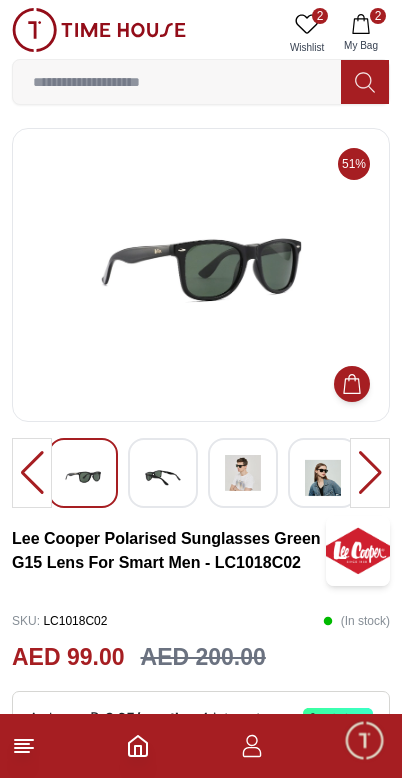 click at bounding box center (163, 478) 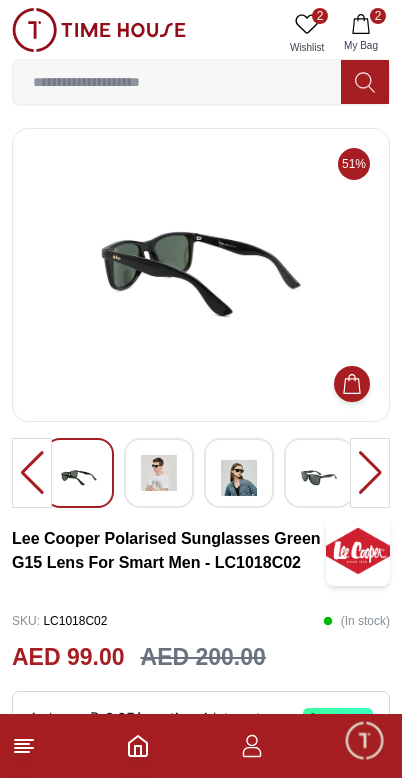 click at bounding box center (239, 478) 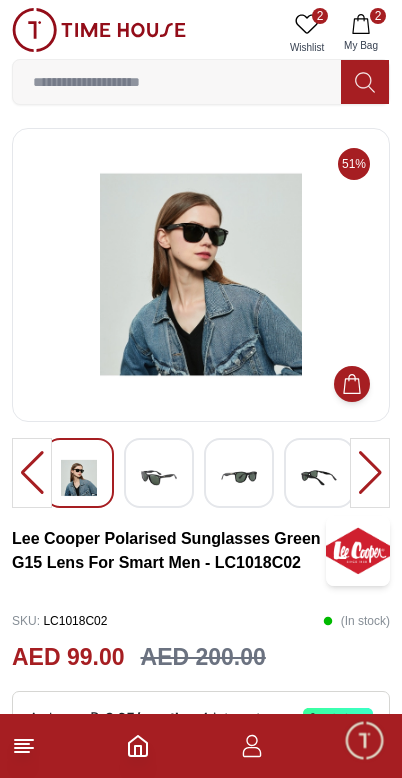 click at bounding box center [319, 478] 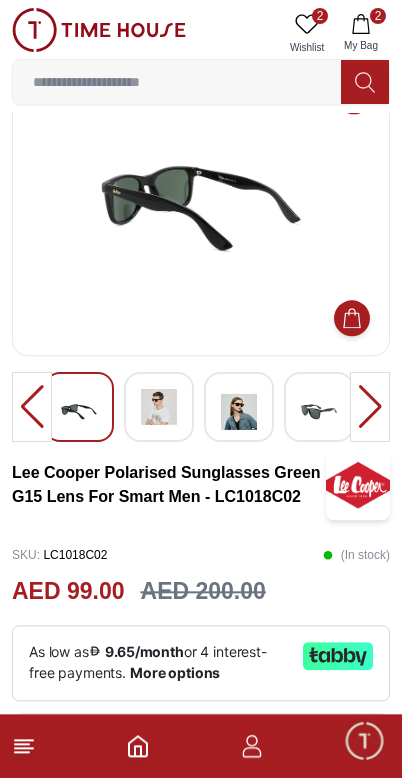 scroll, scrollTop: 0, scrollLeft: 0, axis: both 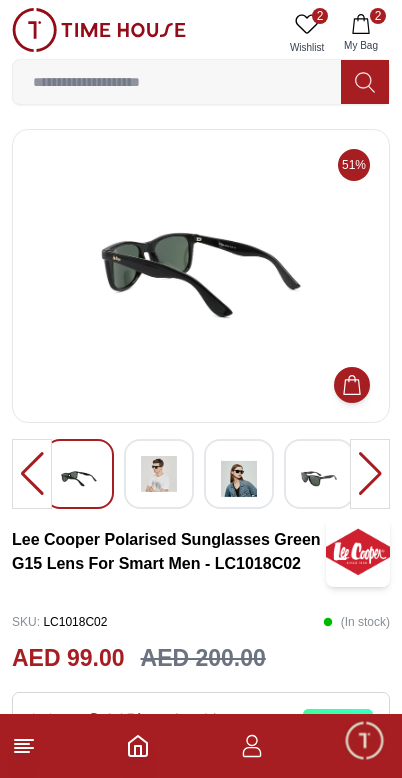 click 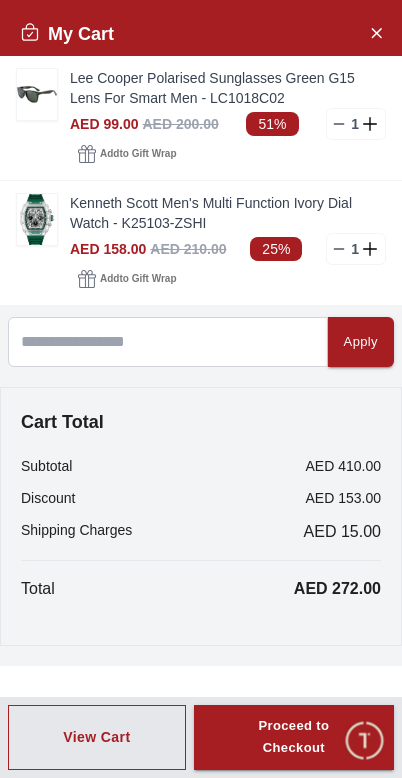 click on "Proceed to Checkout" at bounding box center [294, 738] 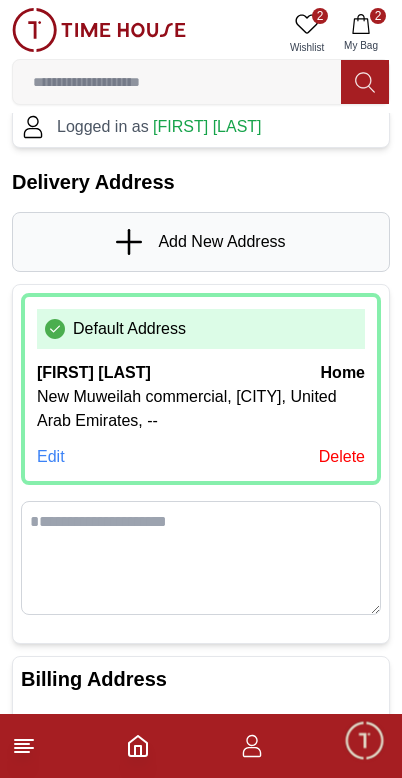 scroll, scrollTop: 39, scrollLeft: 0, axis: vertical 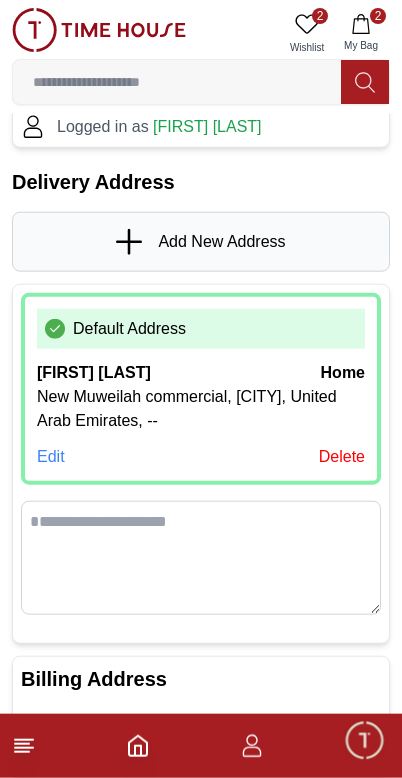 click on "Edit" at bounding box center [51, 457] 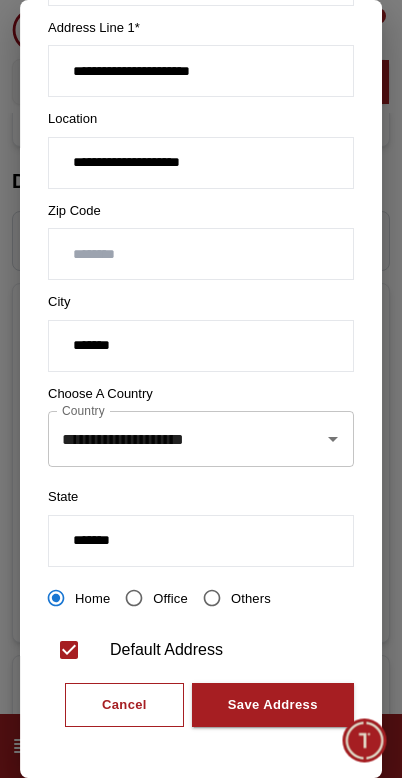 scroll, scrollTop: 361, scrollLeft: 0, axis: vertical 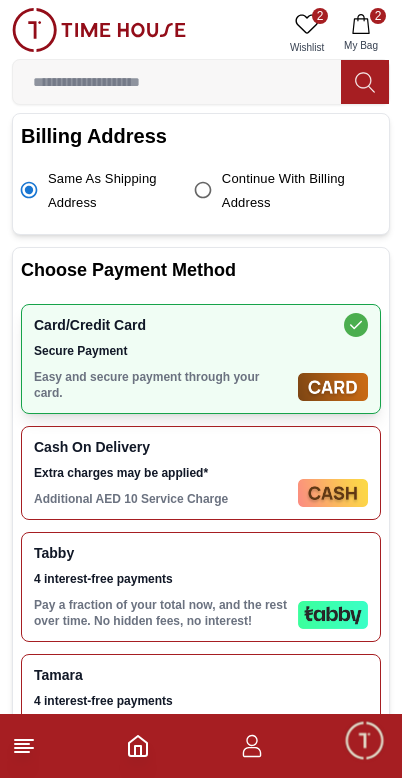 click on "Cash On Delivery Extra charges may be applied* Additional AED 10 Service Charge" at bounding box center [162, 473] 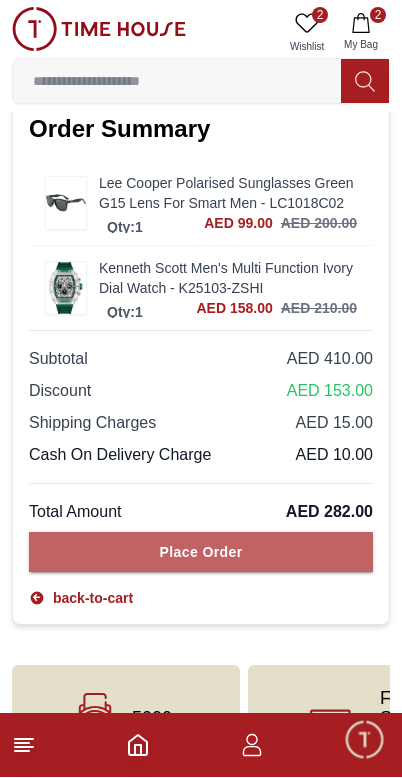 scroll, scrollTop: 1327, scrollLeft: 0, axis: vertical 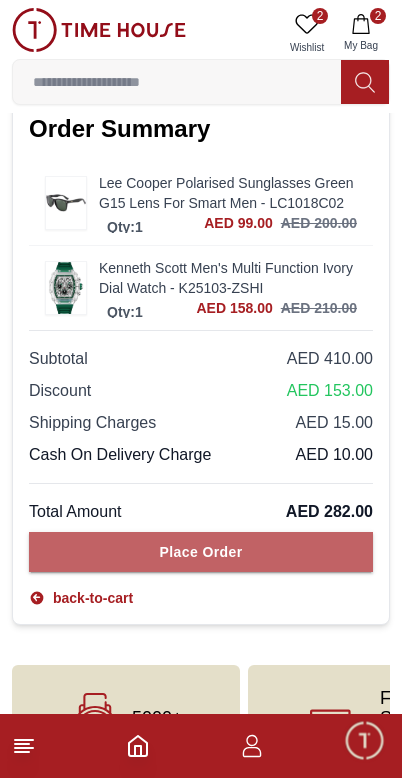 click on "Place Order" at bounding box center (201, 552) 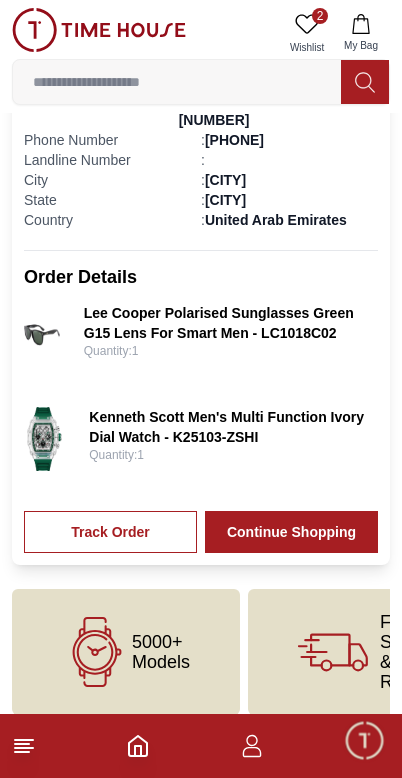 scroll, scrollTop: 811, scrollLeft: 0, axis: vertical 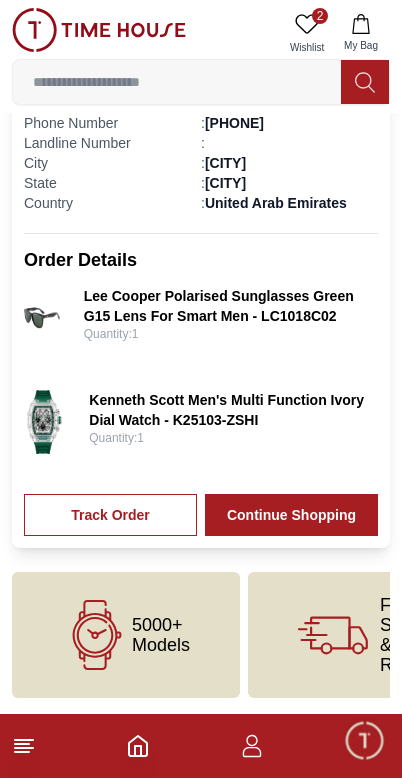 click on "Track Order" at bounding box center (110, 515) 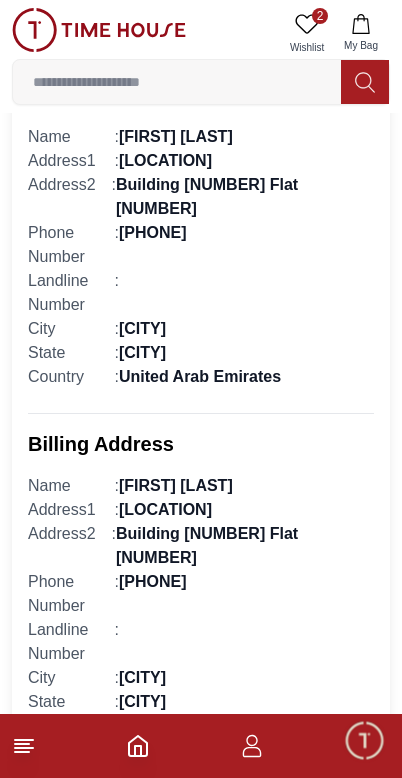 scroll, scrollTop: 1237, scrollLeft: 0, axis: vertical 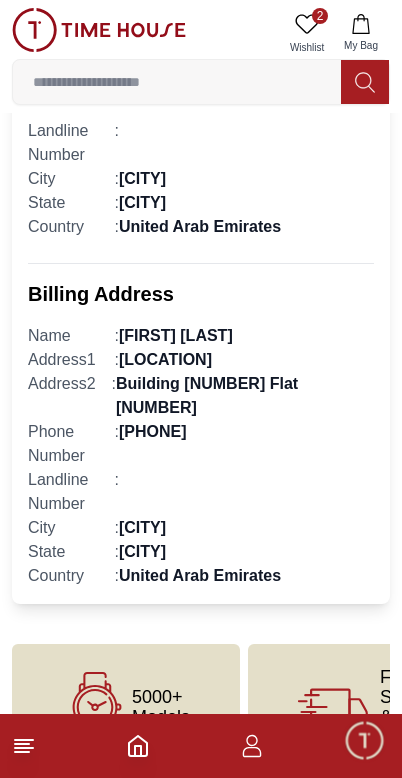 click 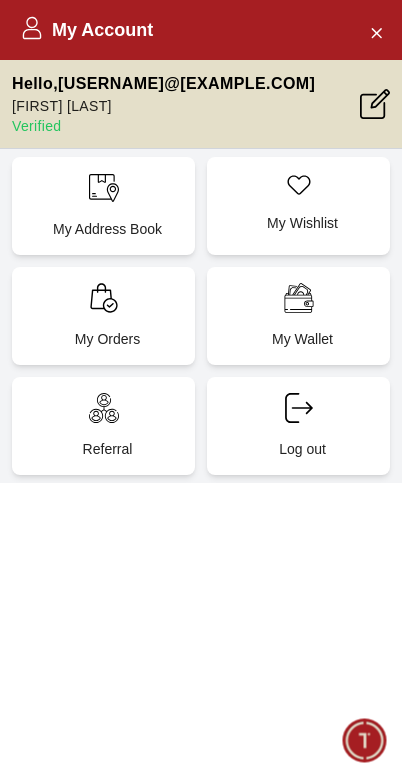 click on "My Orders" at bounding box center [103, 316] 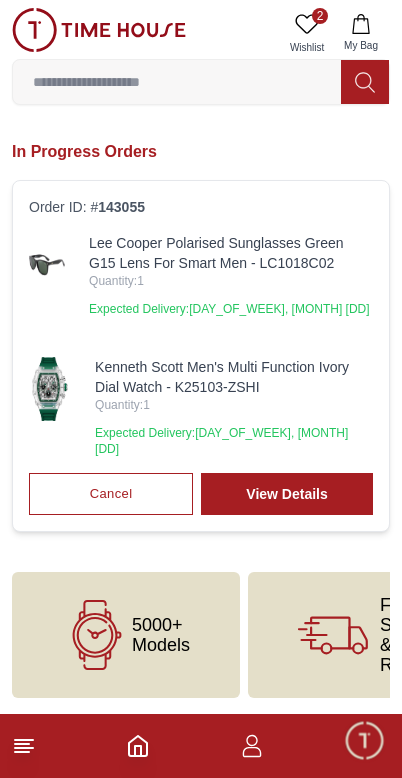 scroll, scrollTop: 0, scrollLeft: 0, axis: both 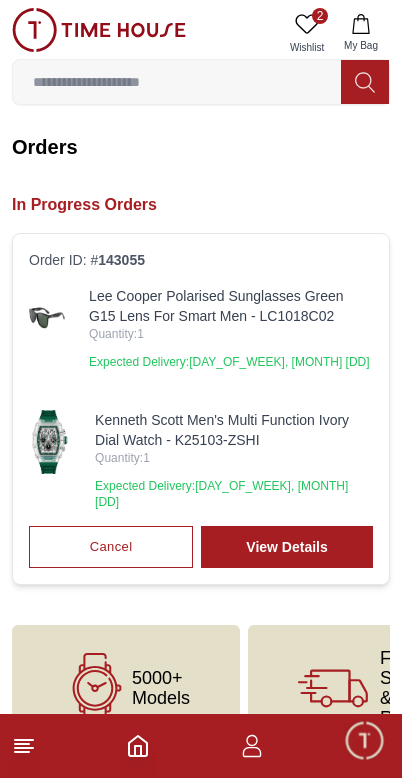 click on "View Details" at bounding box center [287, 547] 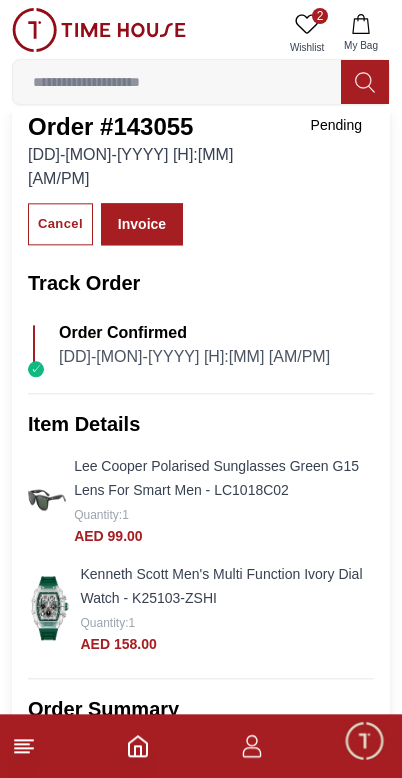 scroll, scrollTop: 0, scrollLeft: 0, axis: both 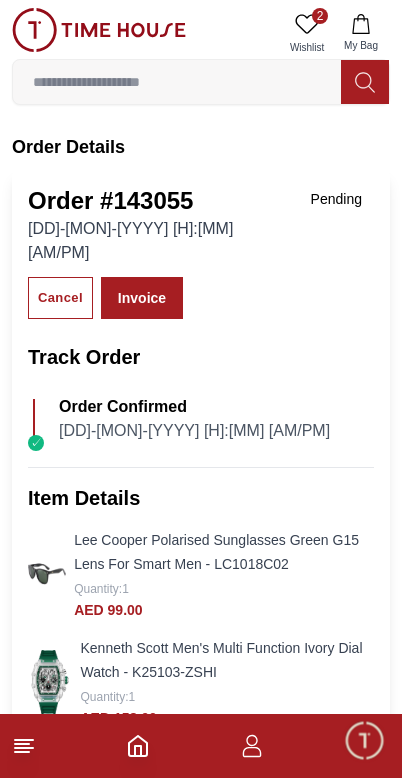 click 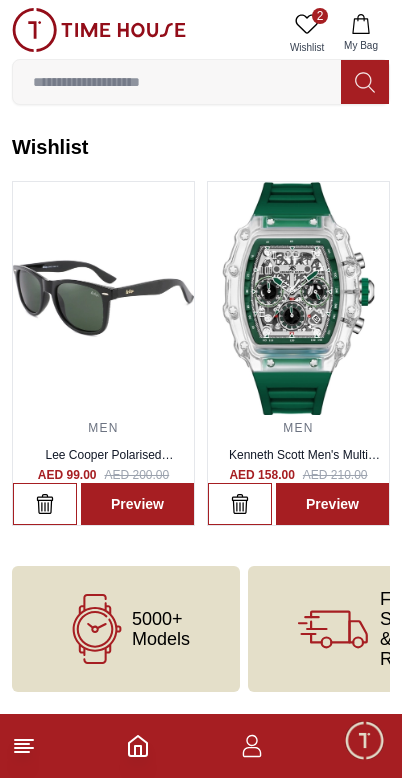 click 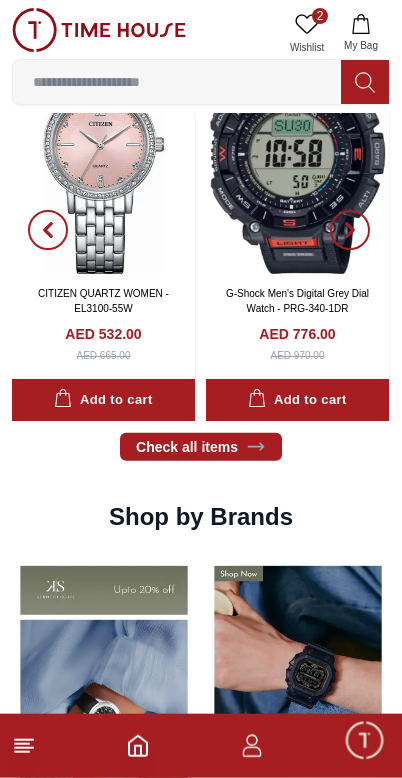scroll, scrollTop: 1146, scrollLeft: 0, axis: vertical 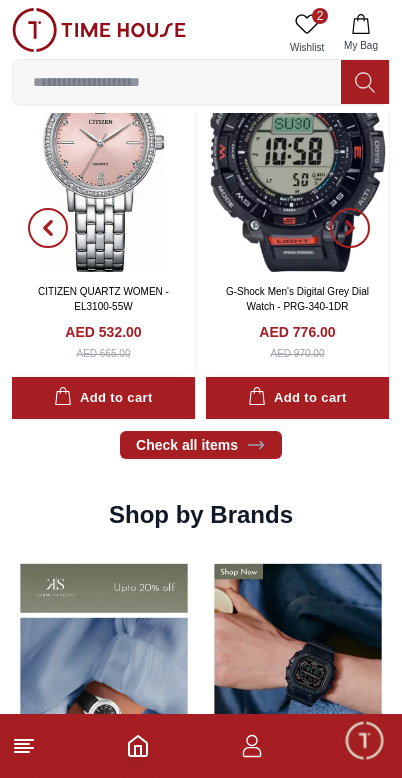 click on "Check all items" at bounding box center (201, 445) 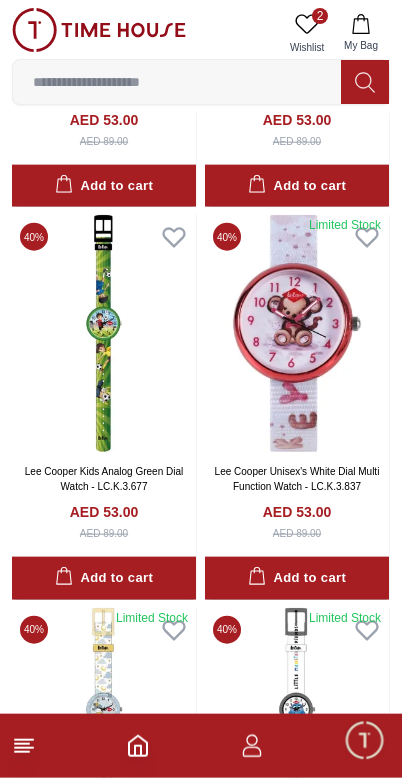 scroll, scrollTop: 1954, scrollLeft: 0, axis: vertical 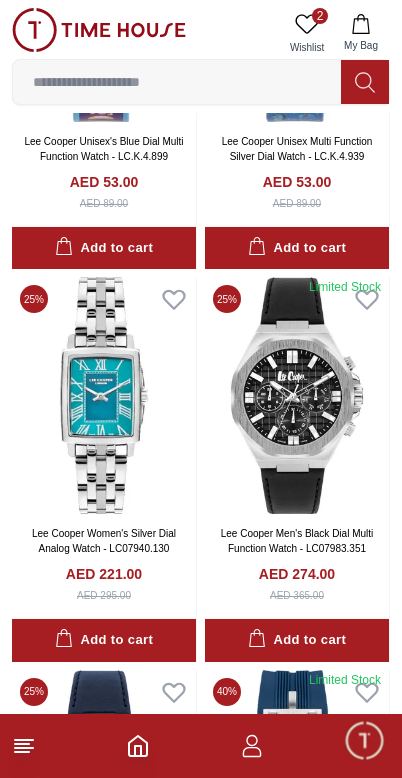 click at bounding box center (297, 395) 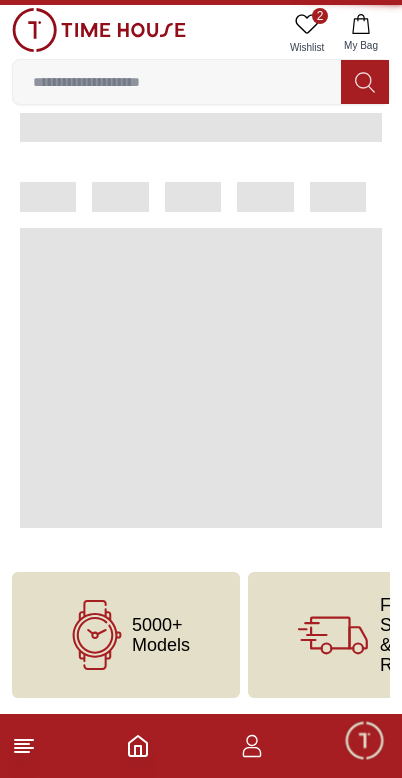 scroll, scrollTop: 0, scrollLeft: 0, axis: both 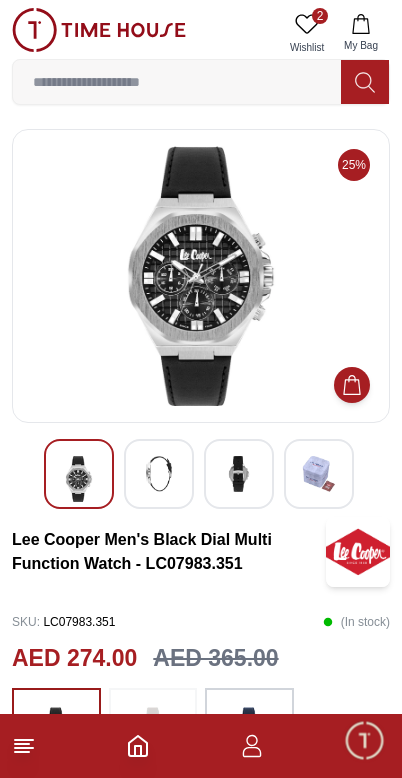 click at bounding box center (159, 474) 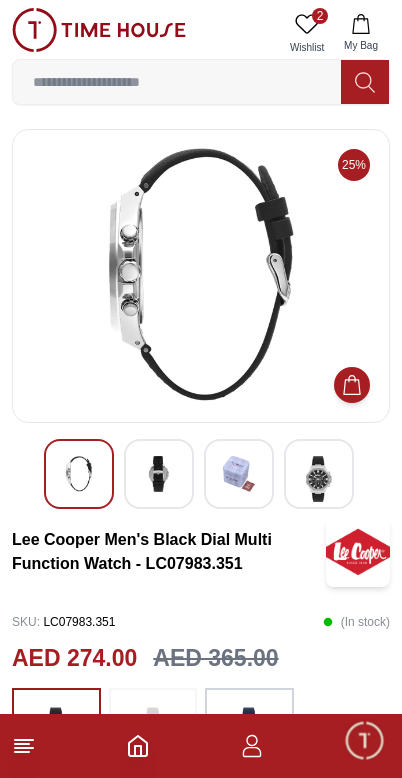 click at bounding box center (159, 474) 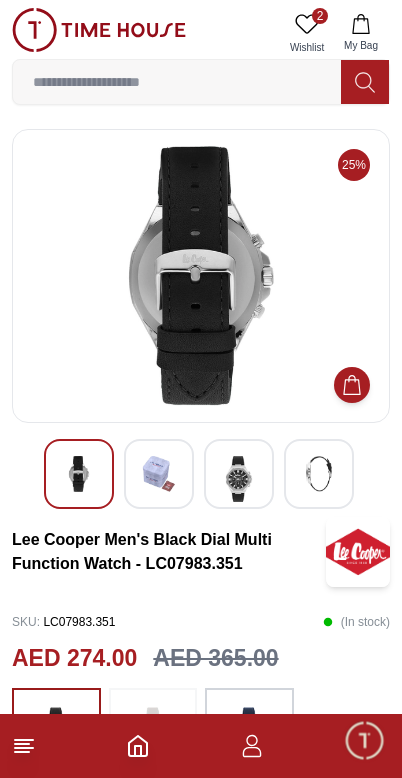 click at bounding box center (319, 474) 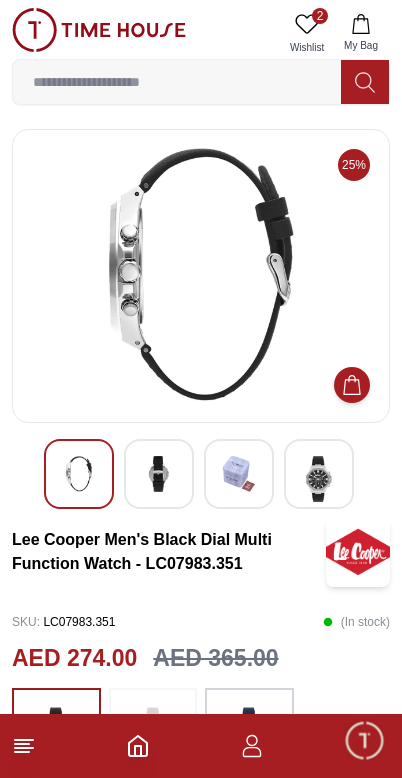 click at bounding box center [79, 474] 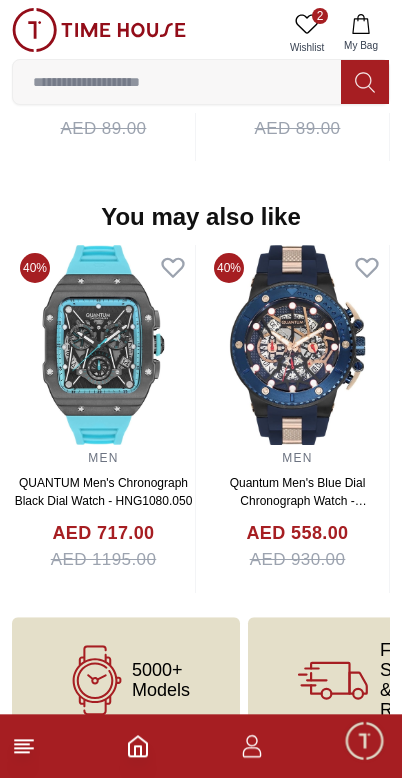 scroll, scrollTop: 2003, scrollLeft: 0, axis: vertical 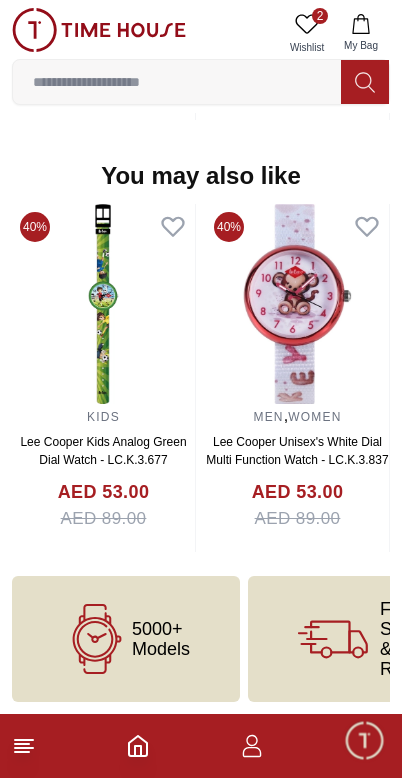 click 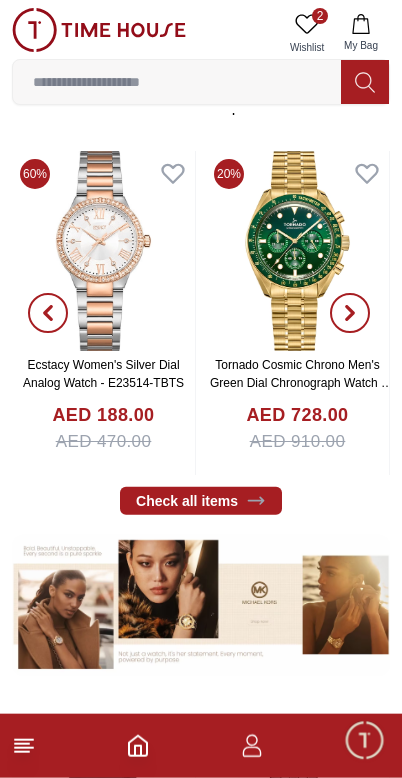 scroll, scrollTop: 421, scrollLeft: 0, axis: vertical 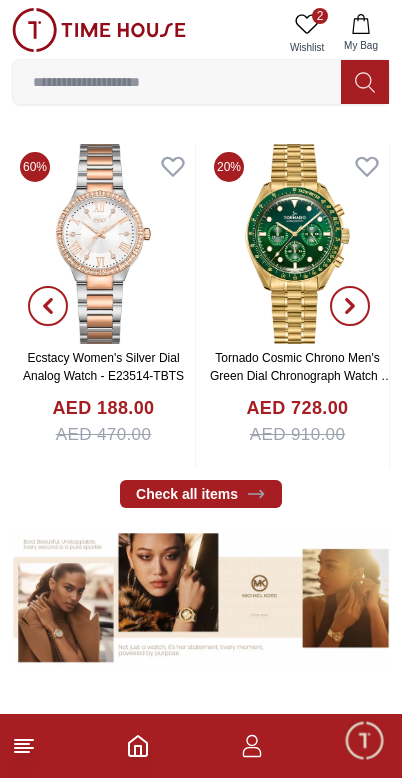 click at bounding box center [103, 244] 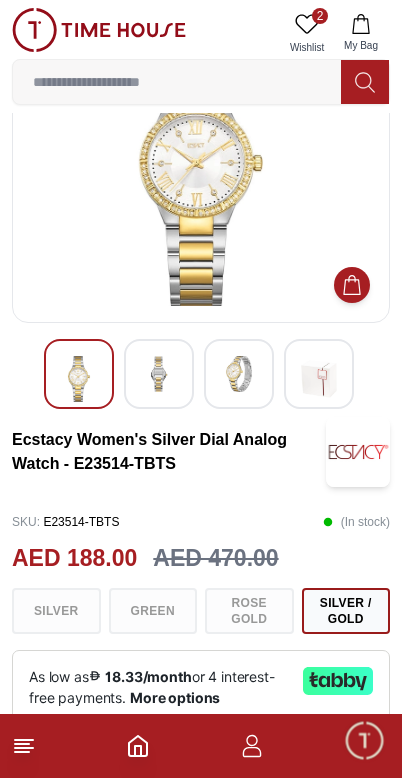 scroll, scrollTop: 106, scrollLeft: 0, axis: vertical 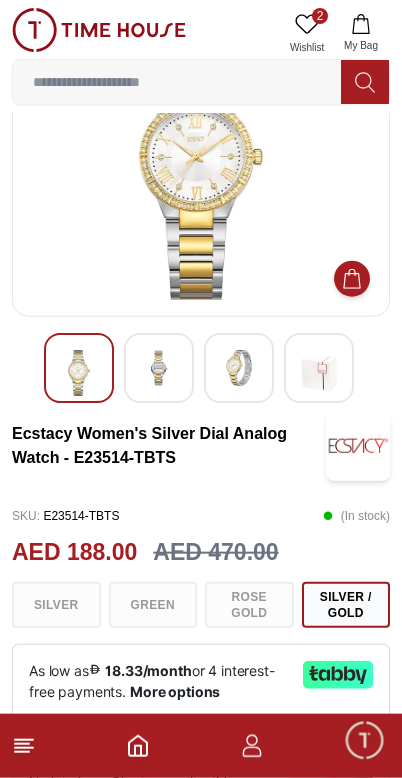 click at bounding box center (201, 170) 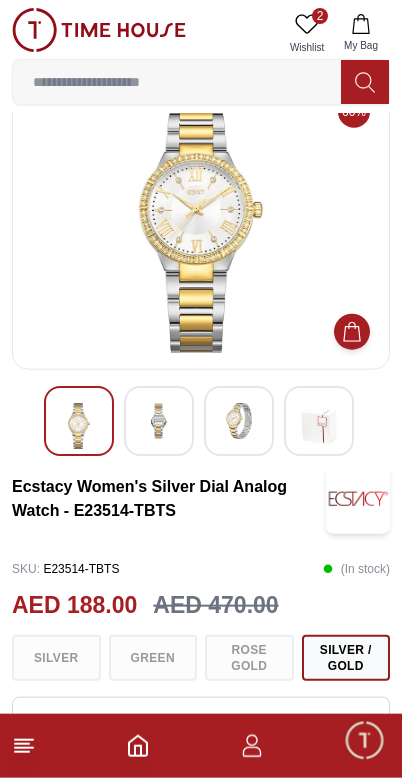 scroll, scrollTop: 54, scrollLeft: 0, axis: vertical 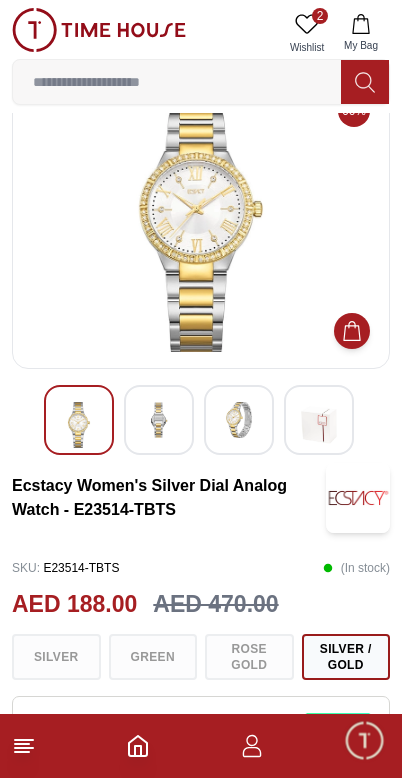 click at bounding box center [159, 420] 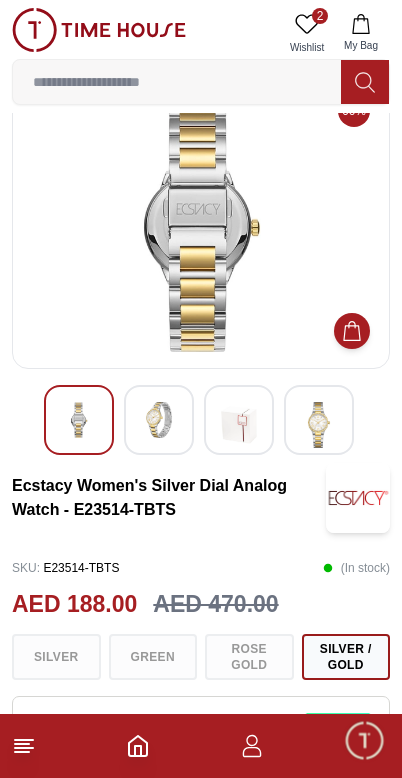 click at bounding box center (239, 425) 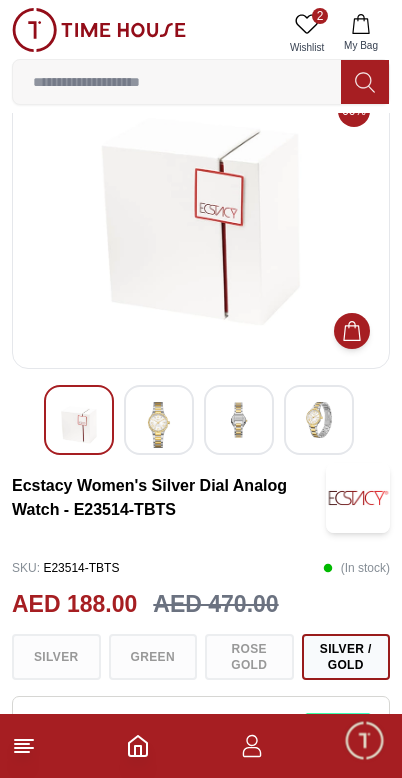 click at bounding box center [319, 420] 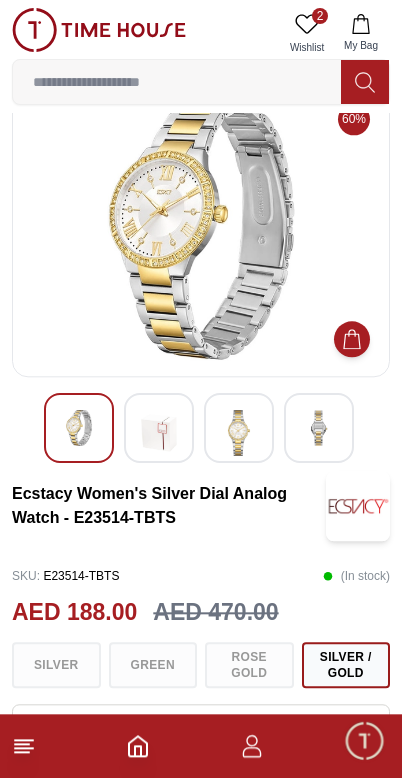 scroll, scrollTop: 45, scrollLeft: 0, axis: vertical 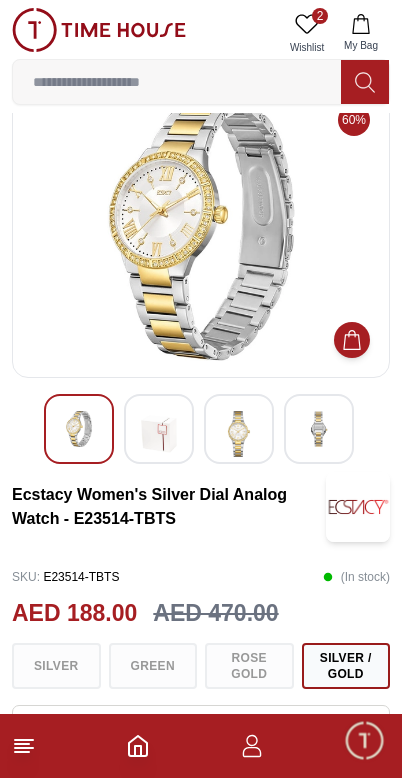 click on "Silver Green Rose Gold Silver / Gold" at bounding box center [201, 666] 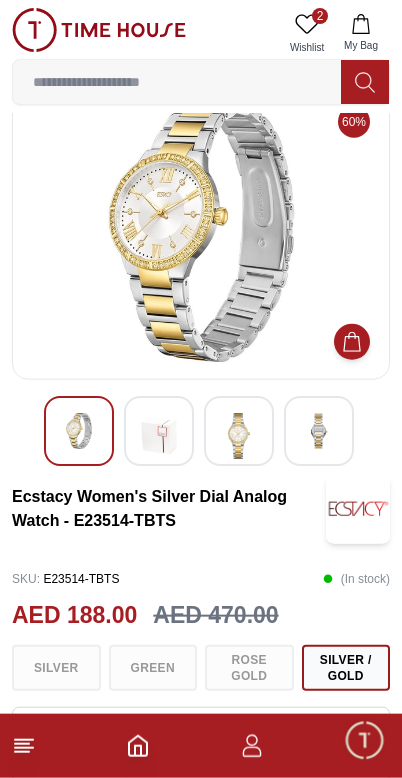 click on "Silver Green Rose Gold Silver / Gold" at bounding box center [201, 668] 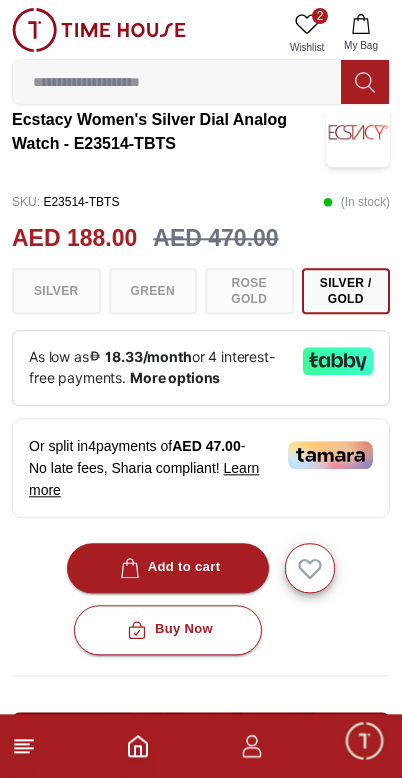 scroll, scrollTop: 420, scrollLeft: 0, axis: vertical 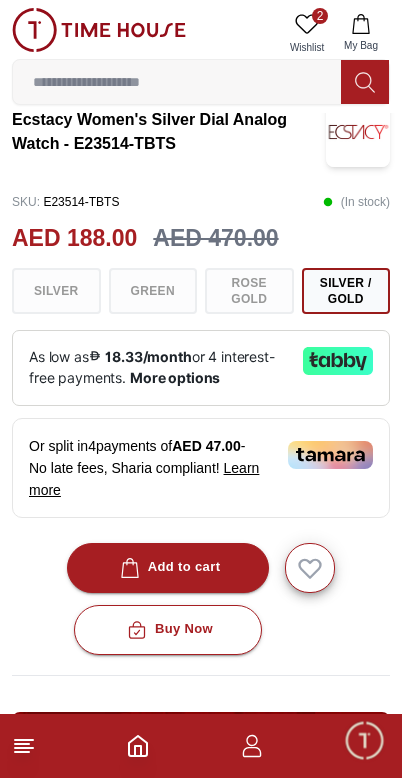 click on "Add to cart" at bounding box center (168, 567) 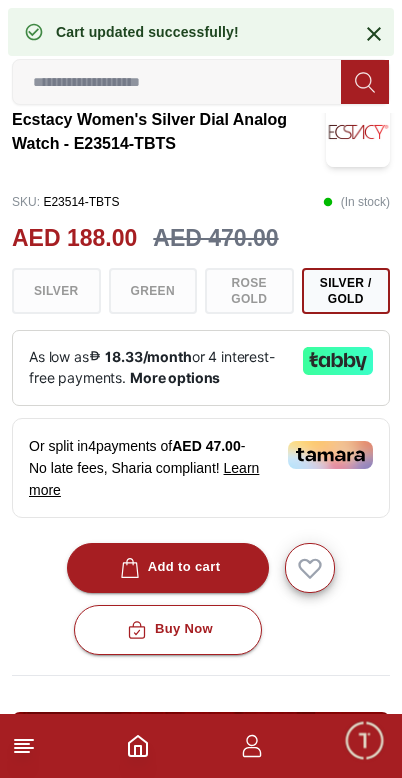 click 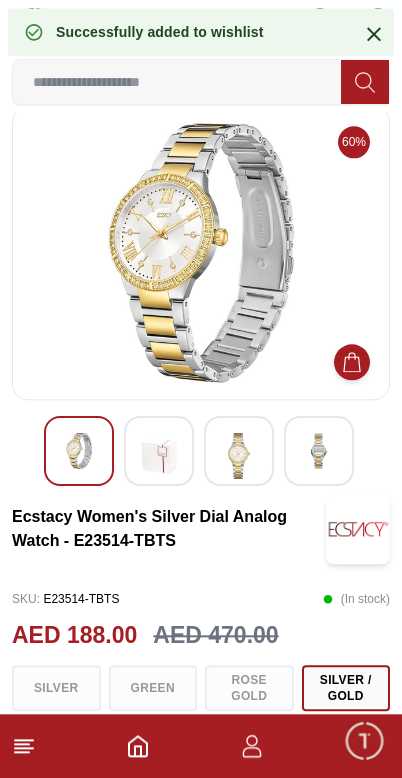 scroll, scrollTop: 0, scrollLeft: 0, axis: both 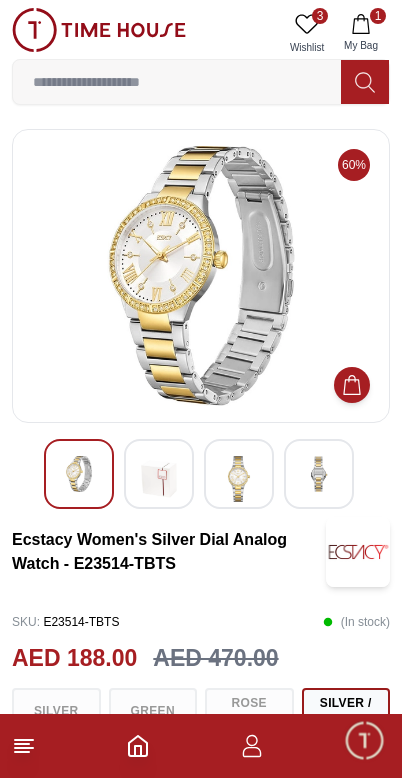click on "1 My Bag" at bounding box center [361, 33] 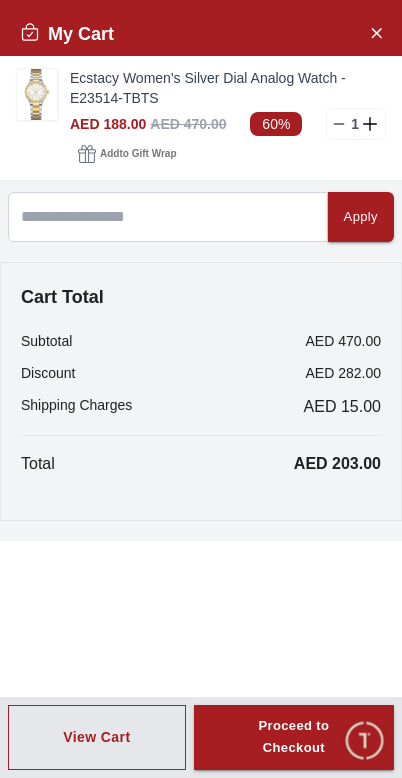 click at bounding box center [376, 32] 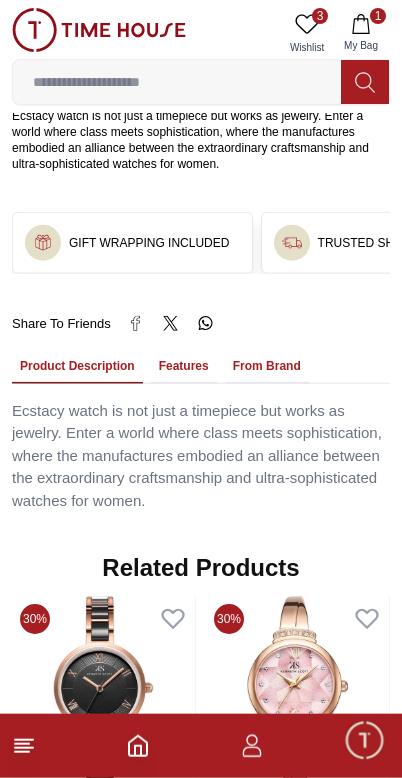 scroll, scrollTop: 1174, scrollLeft: 0, axis: vertical 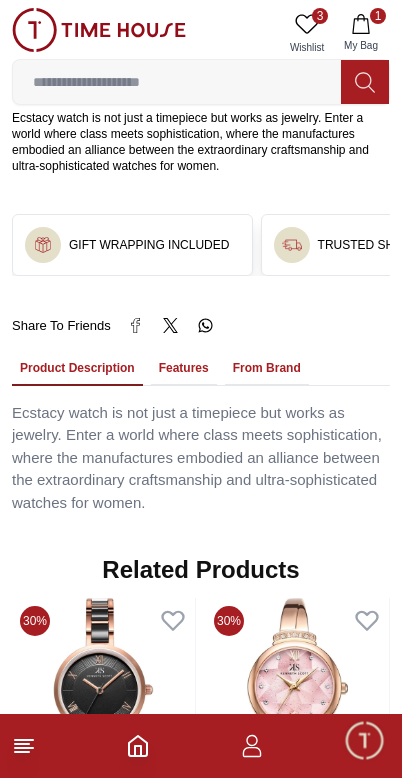 click 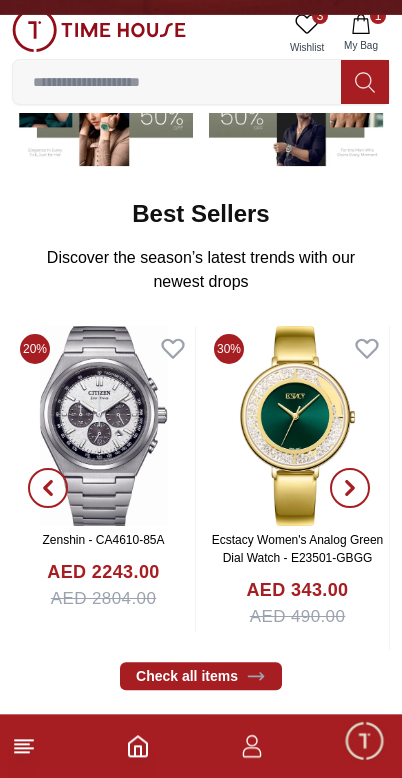 scroll, scrollTop: 238, scrollLeft: 0, axis: vertical 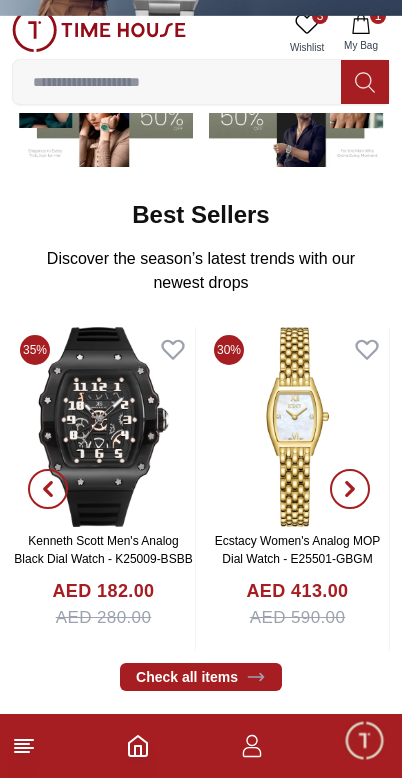 click 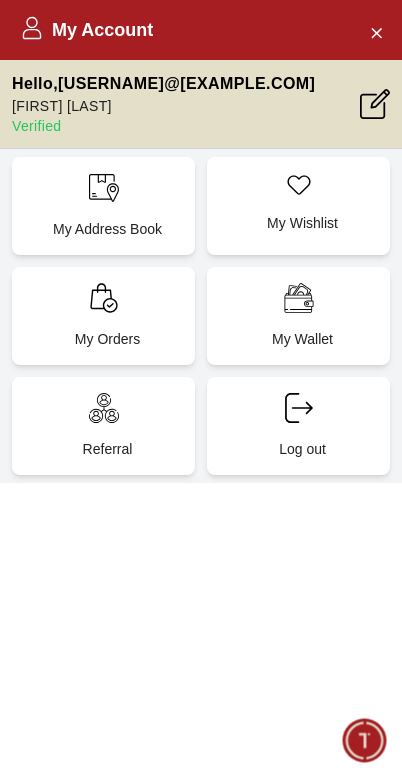 click on "My Orders" at bounding box center [107, 339] 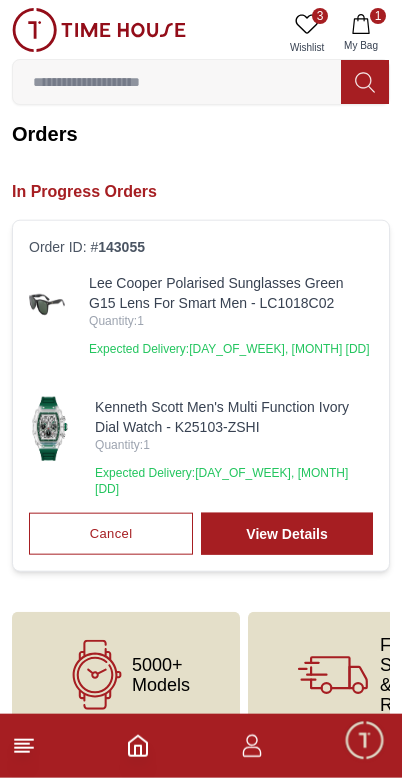 scroll, scrollTop: 37, scrollLeft: 0, axis: vertical 